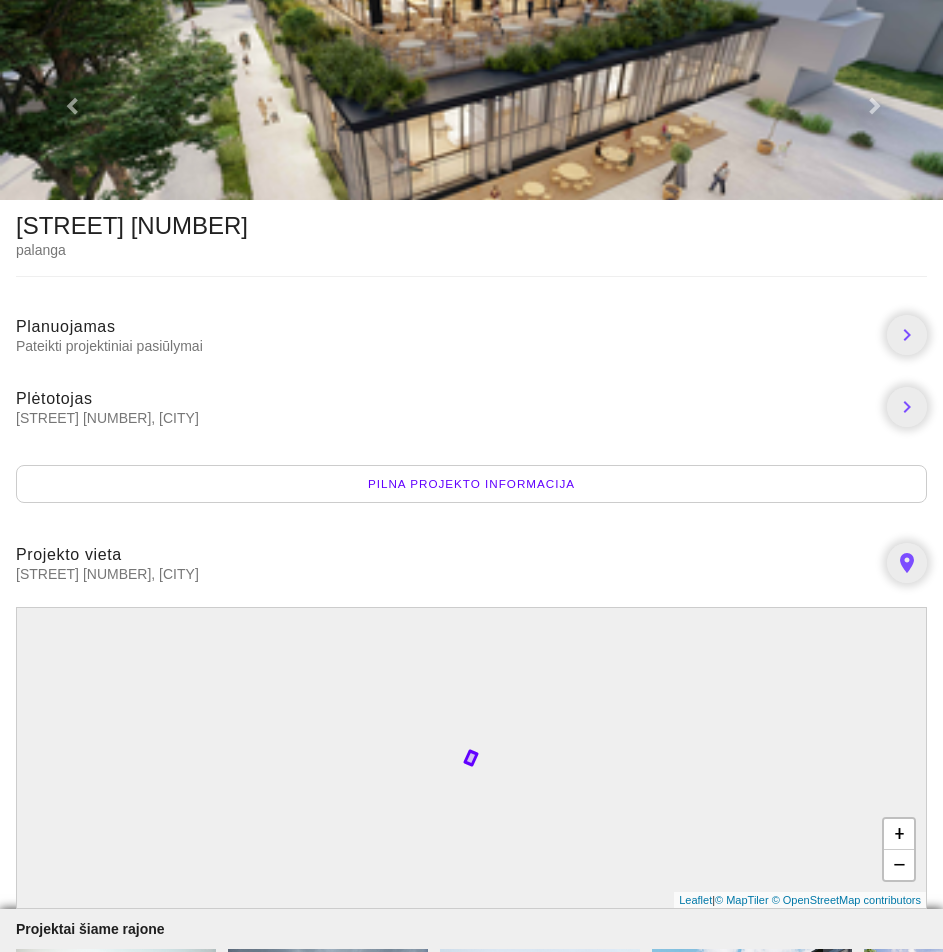 scroll, scrollTop: 0, scrollLeft: 0, axis: both 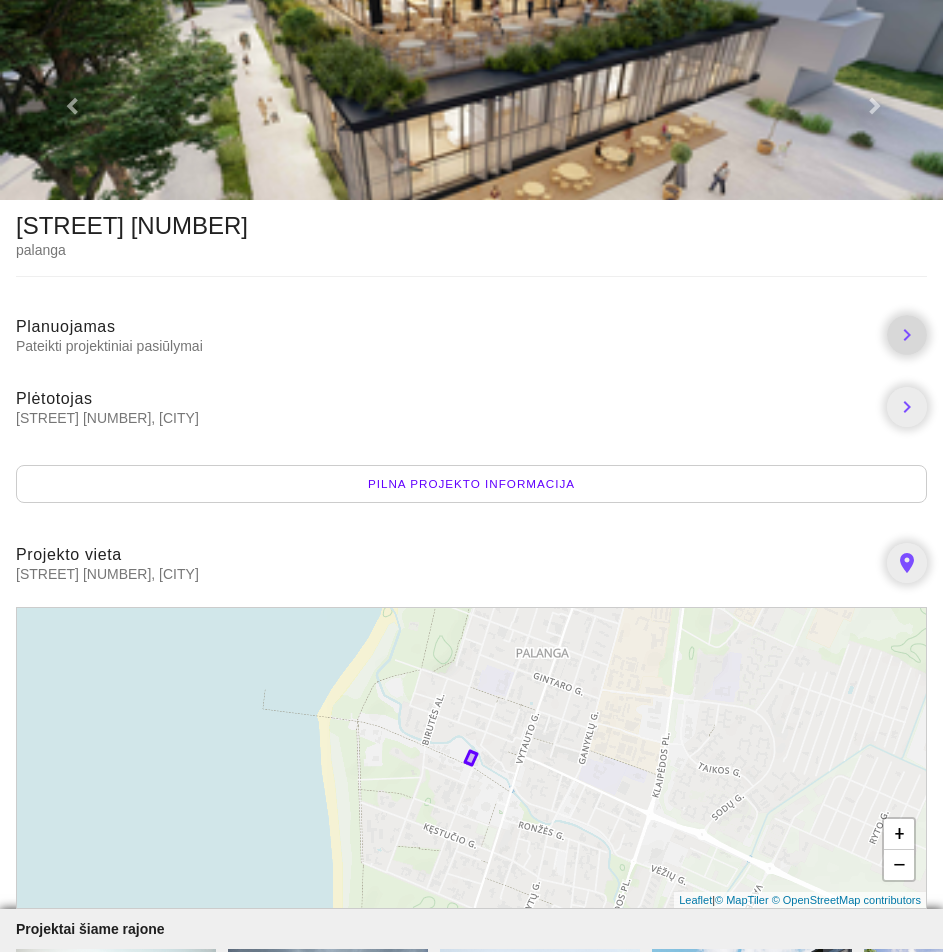 click on "chevron_right" at bounding box center [907, 335] 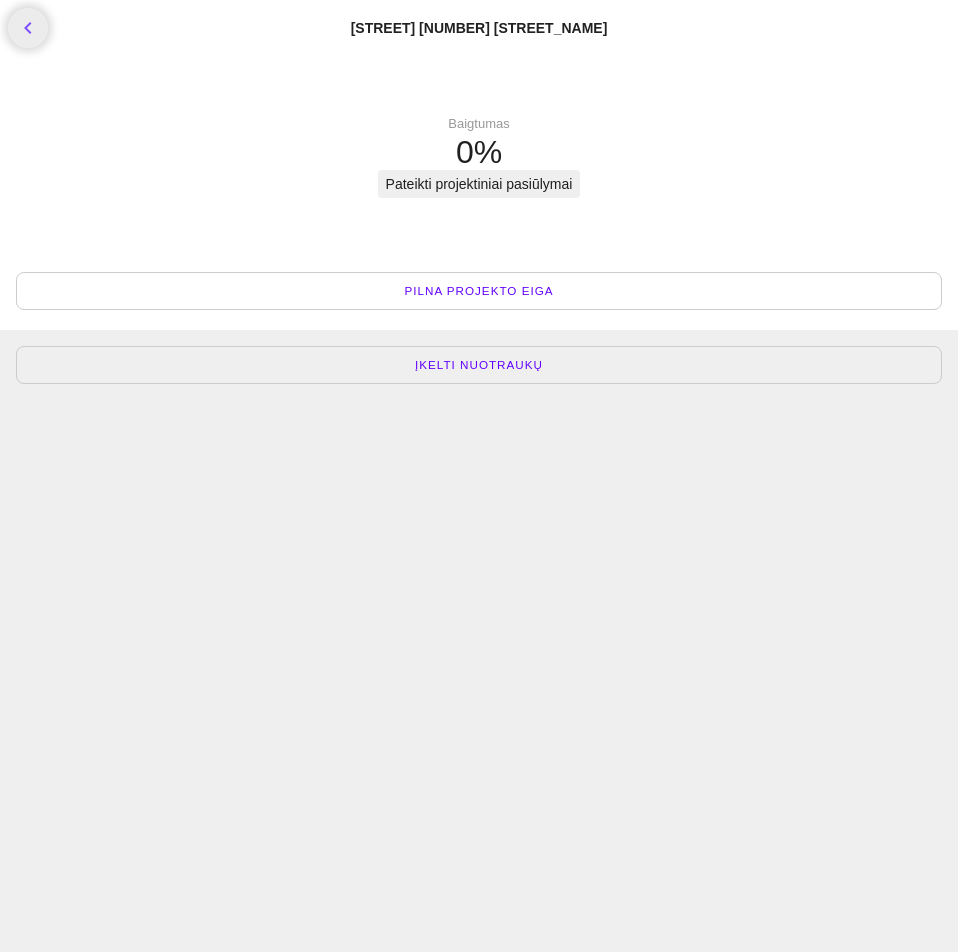scroll, scrollTop: 0, scrollLeft: 0, axis: both 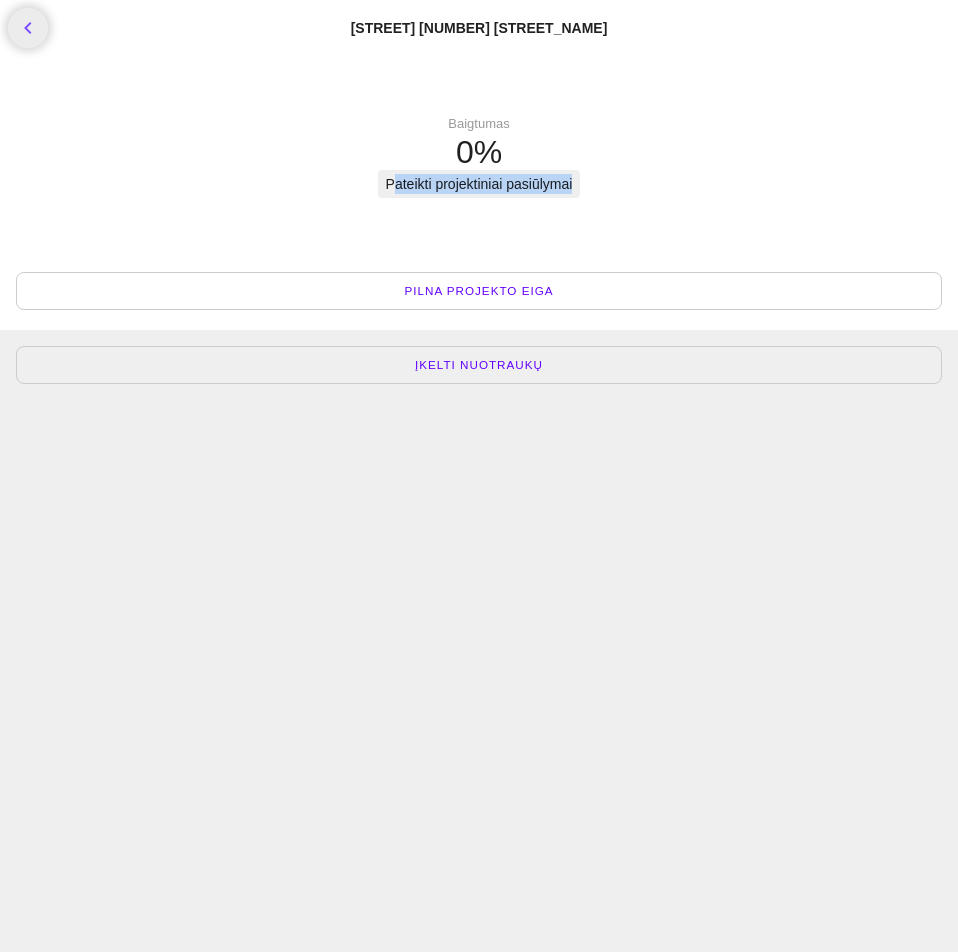 drag, startPoint x: 572, startPoint y: 187, endPoint x: 394, endPoint y: 185, distance: 178.01123 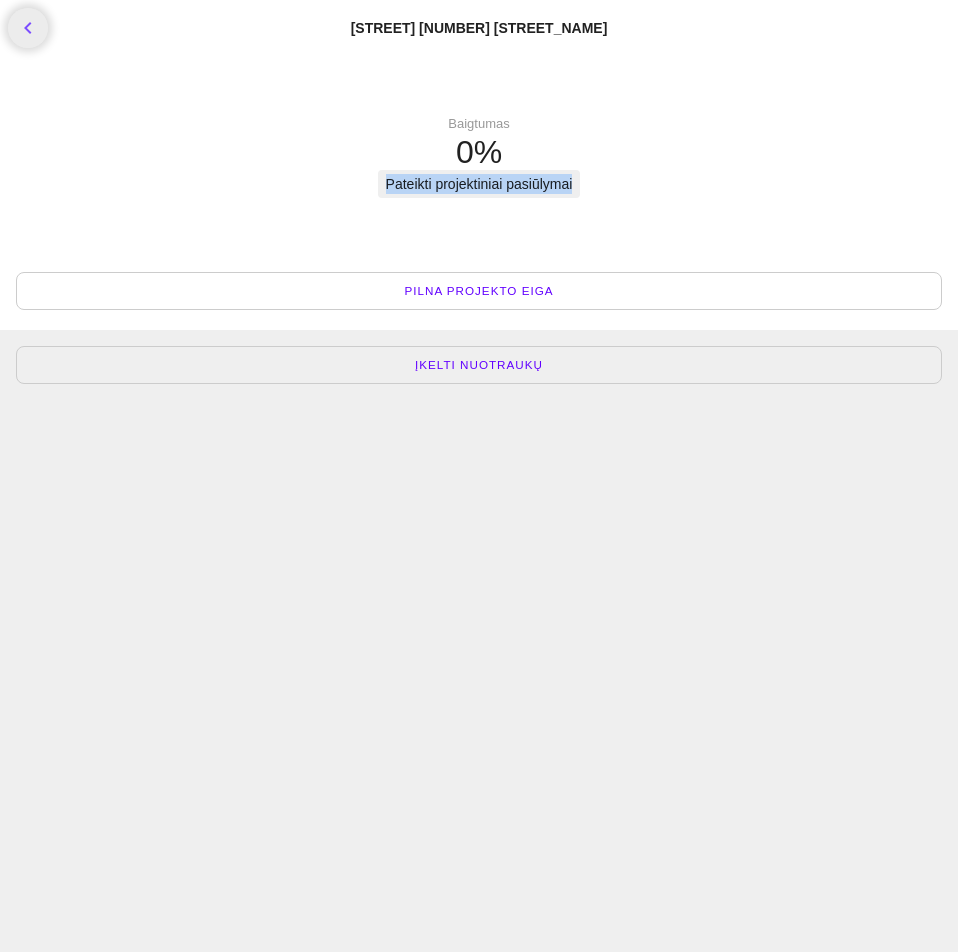 drag, startPoint x: 388, startPoint y: 184, endPoint x: 586, endPoint y: 196, distance: 198.3633 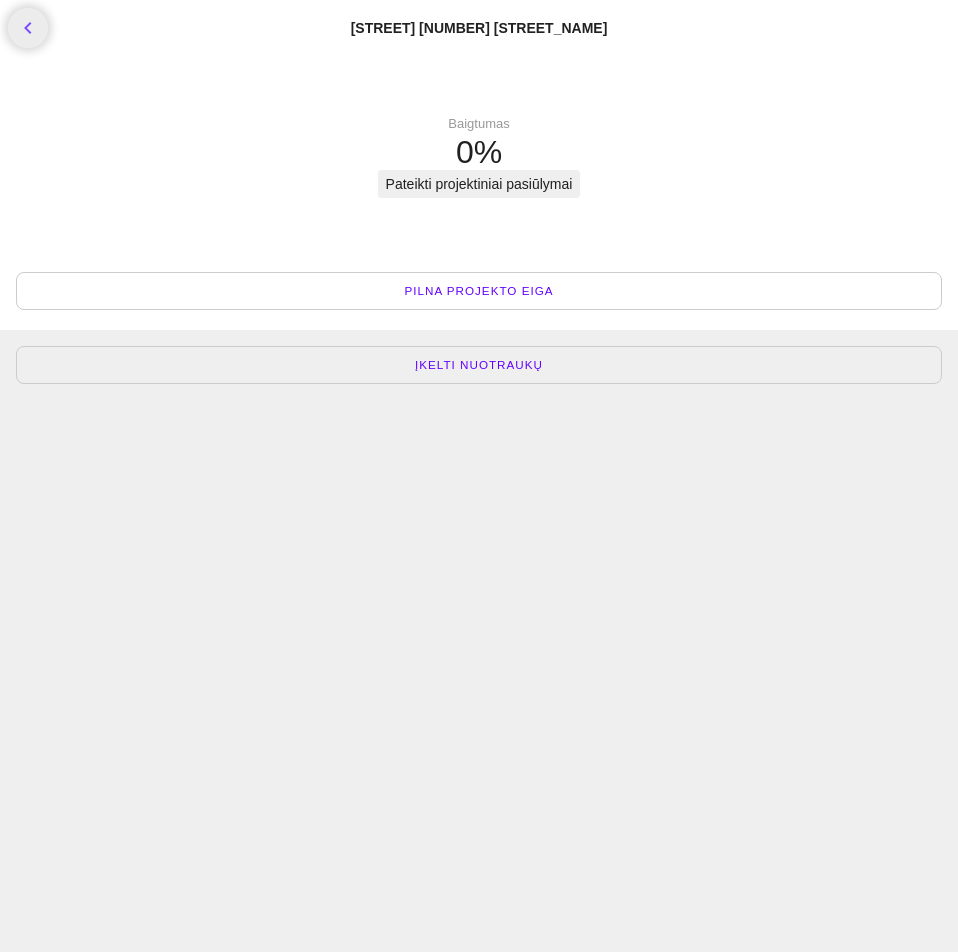 drag, startPoint x: 672, startPoint y: 752, endPoint x: 648, endPoint y: 691, distance: 65.551506 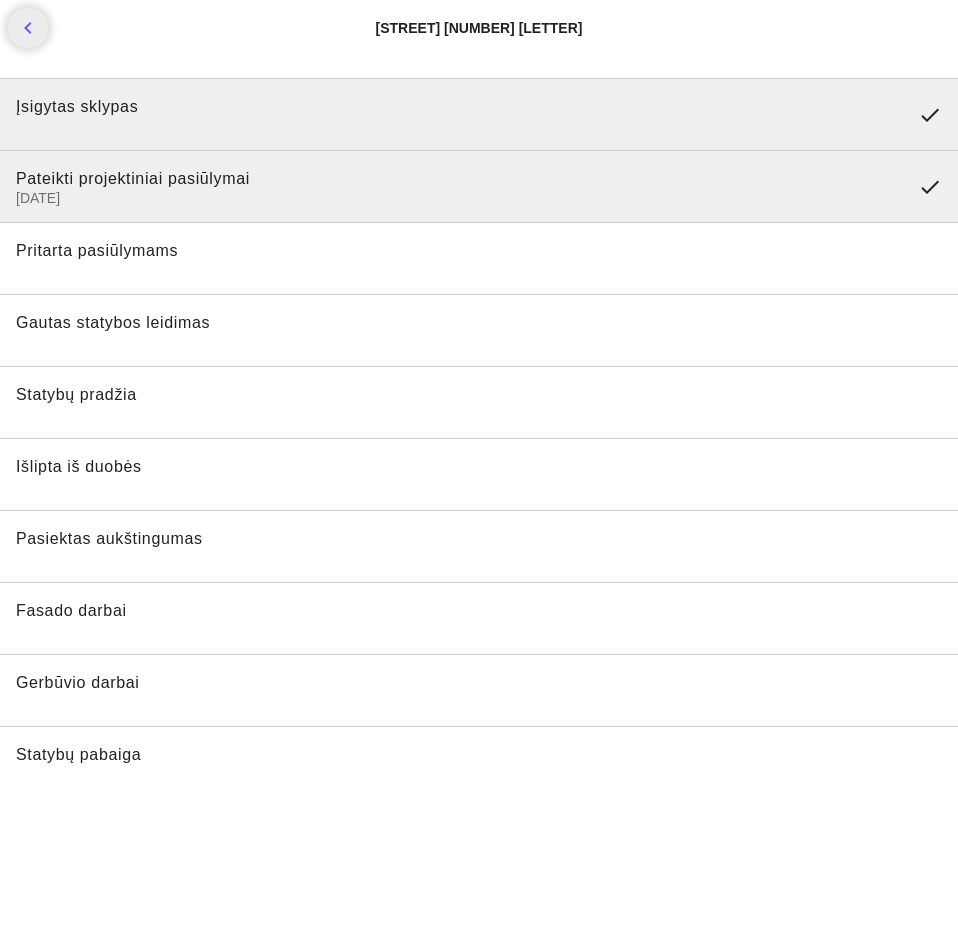 scroll, scrollTop: 0, scrollLeft: 0, axis: both 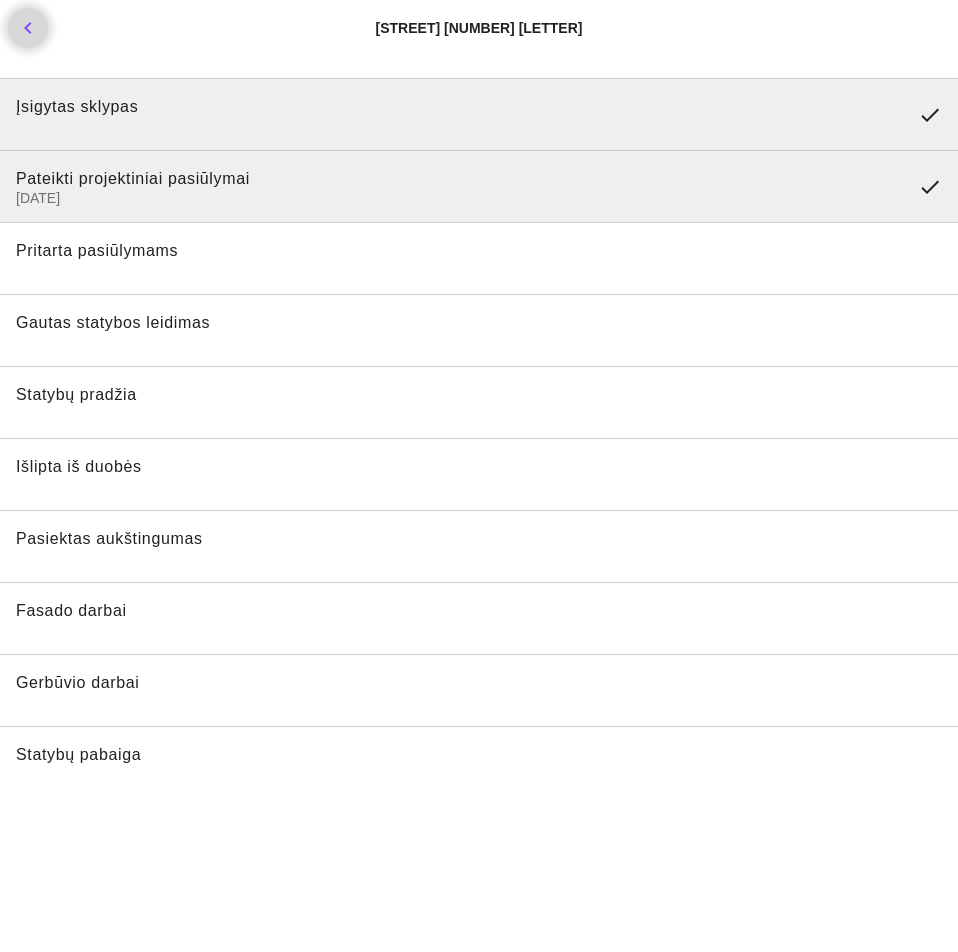 click on "chevron_left" at bounding box center (28, 28) 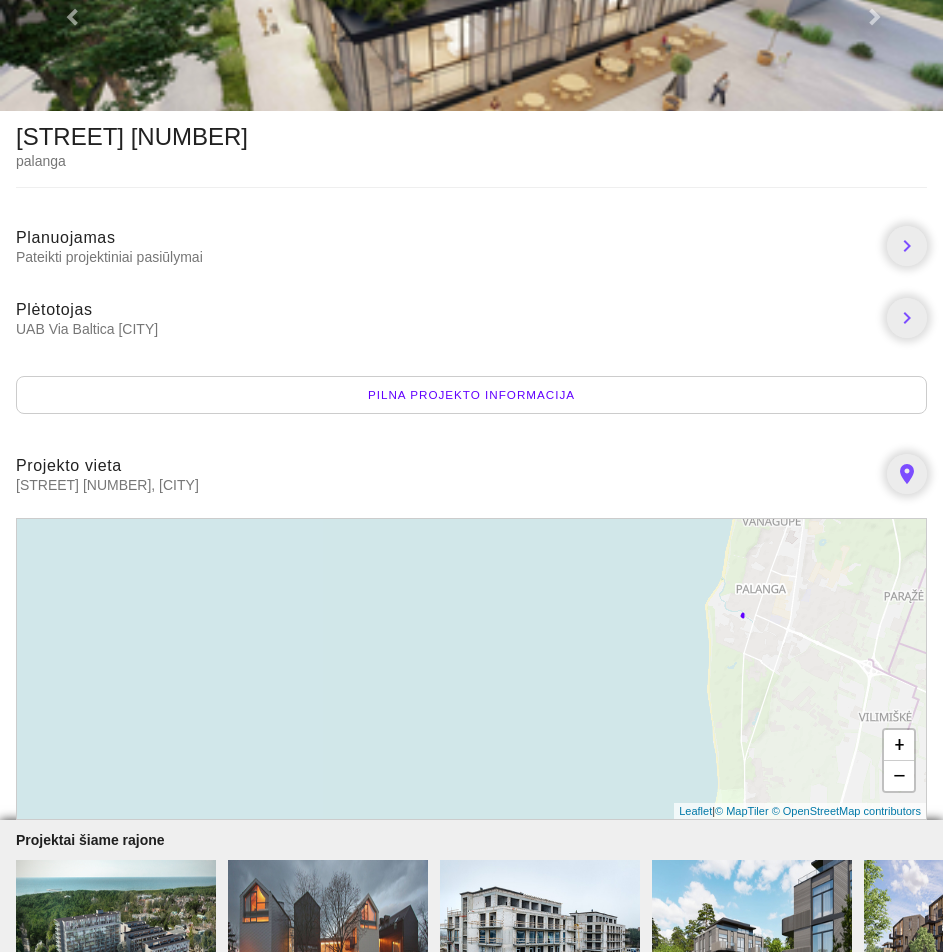 scroll, scrollTop: 0, scrollLeft: 0, axis: both 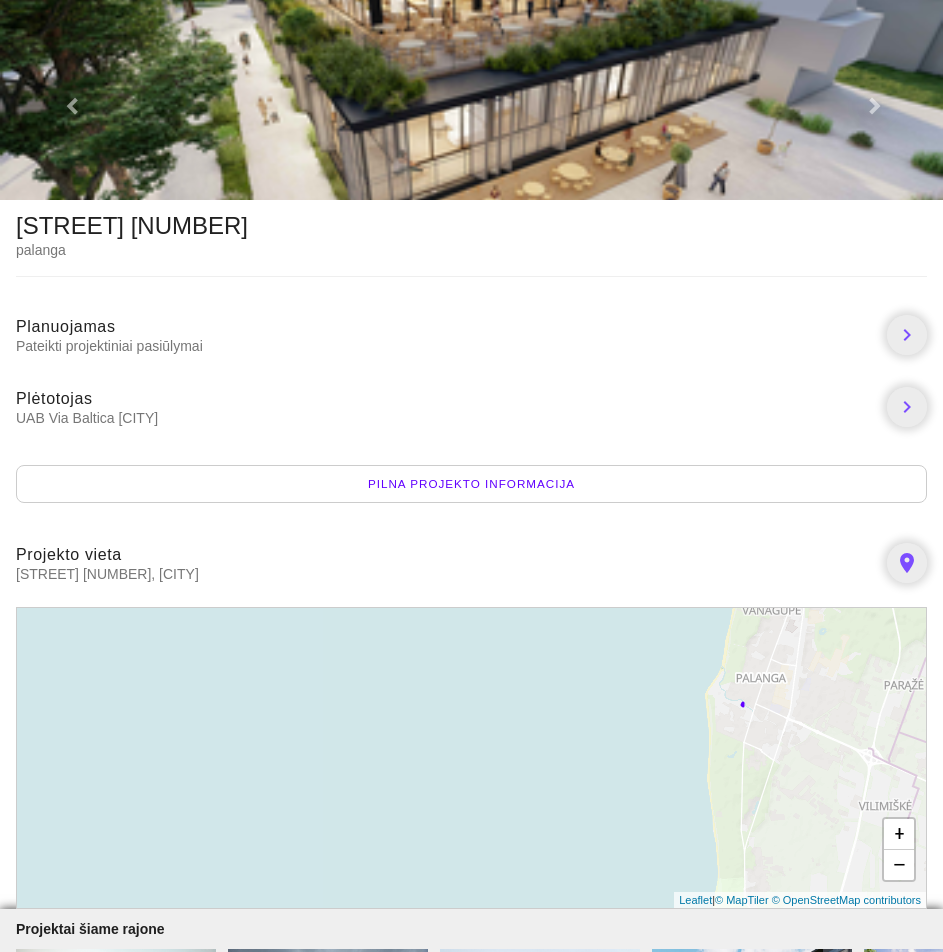 drag, startPoint x: 117, startPoint y: 422, endPoint x: 6, endPoint y: 416, distance: 111.16204 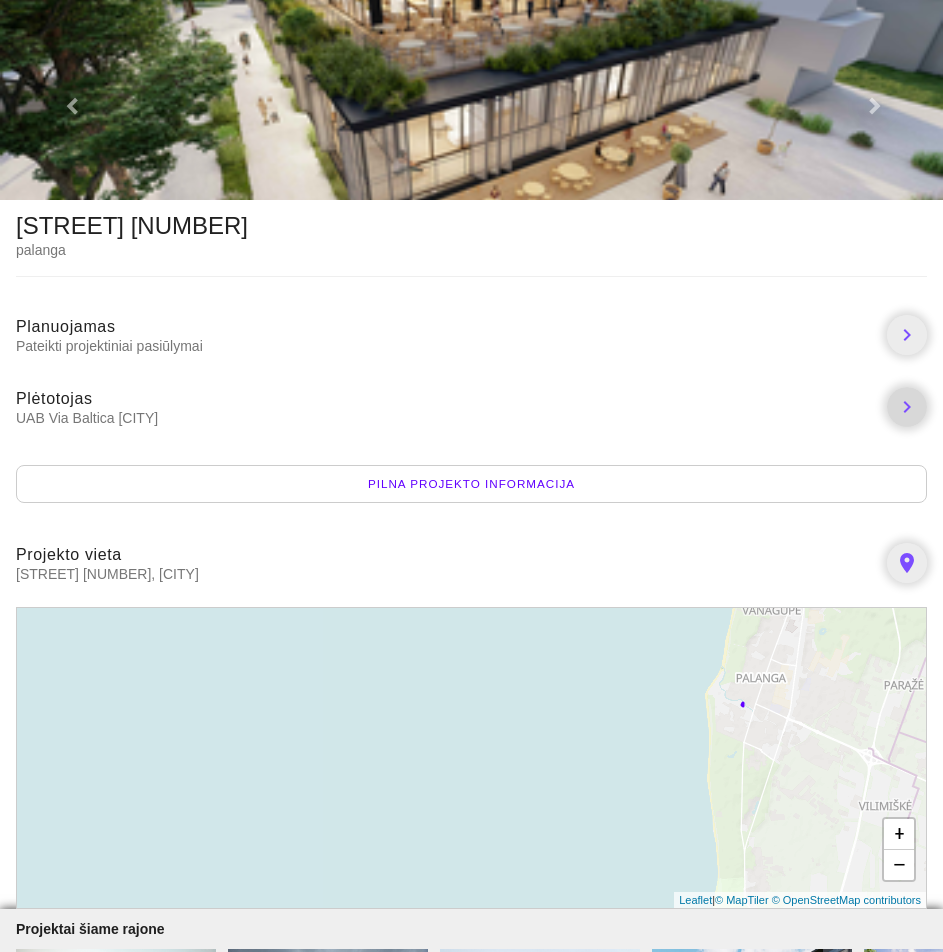 click on "chevron_right" at bounding box center [907, 407] 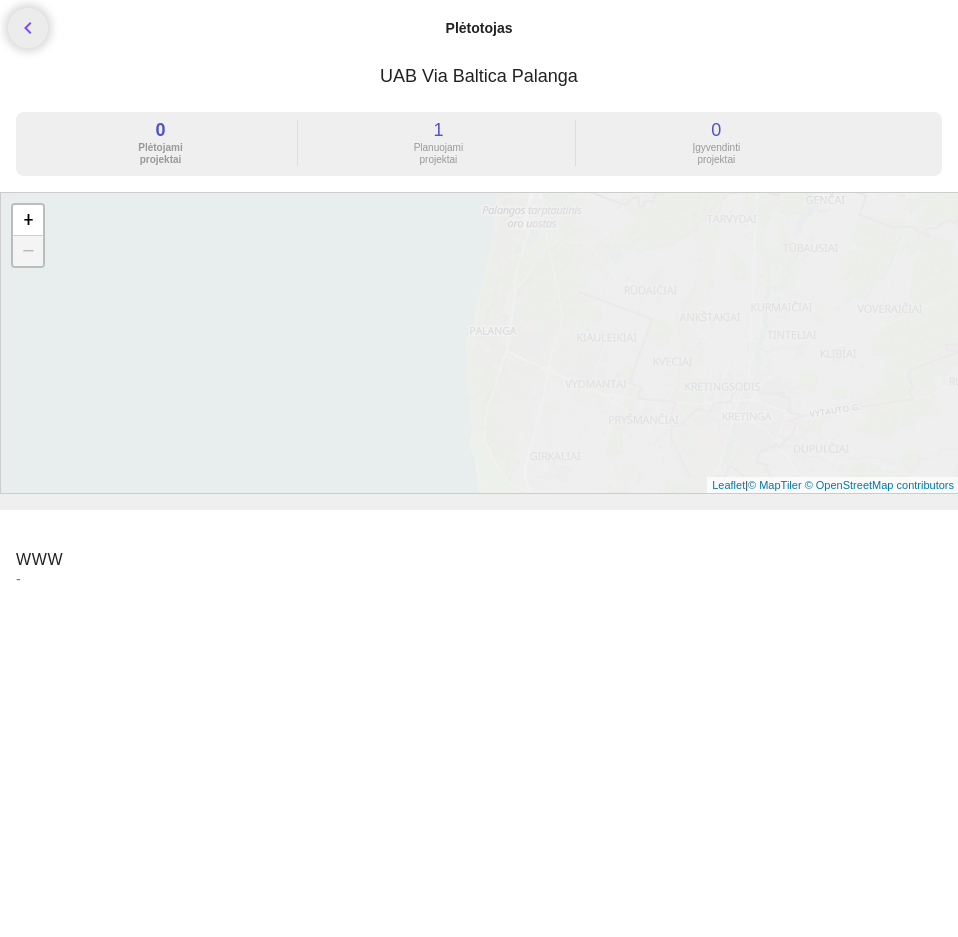 scroll, scrollTop: 0, scrollLeft: 0, axis: both 